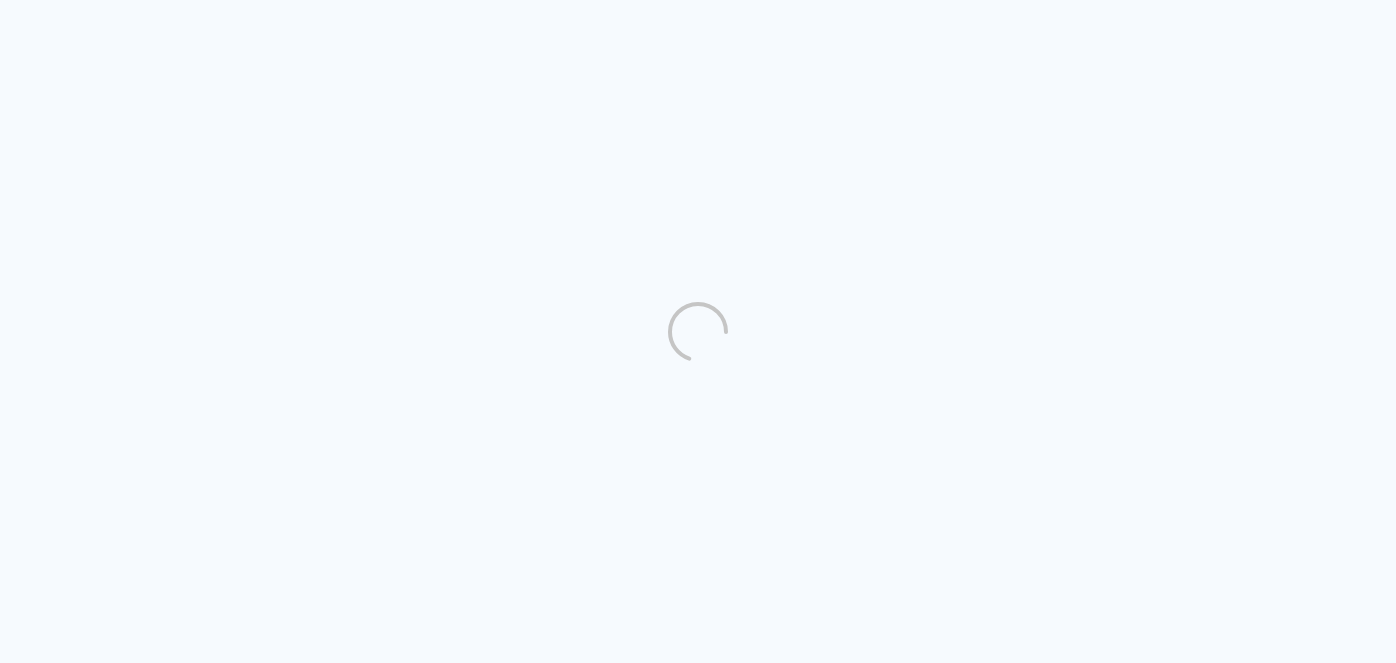 scroll, scrollTop: 0, scrollLeft: 0, axis: both 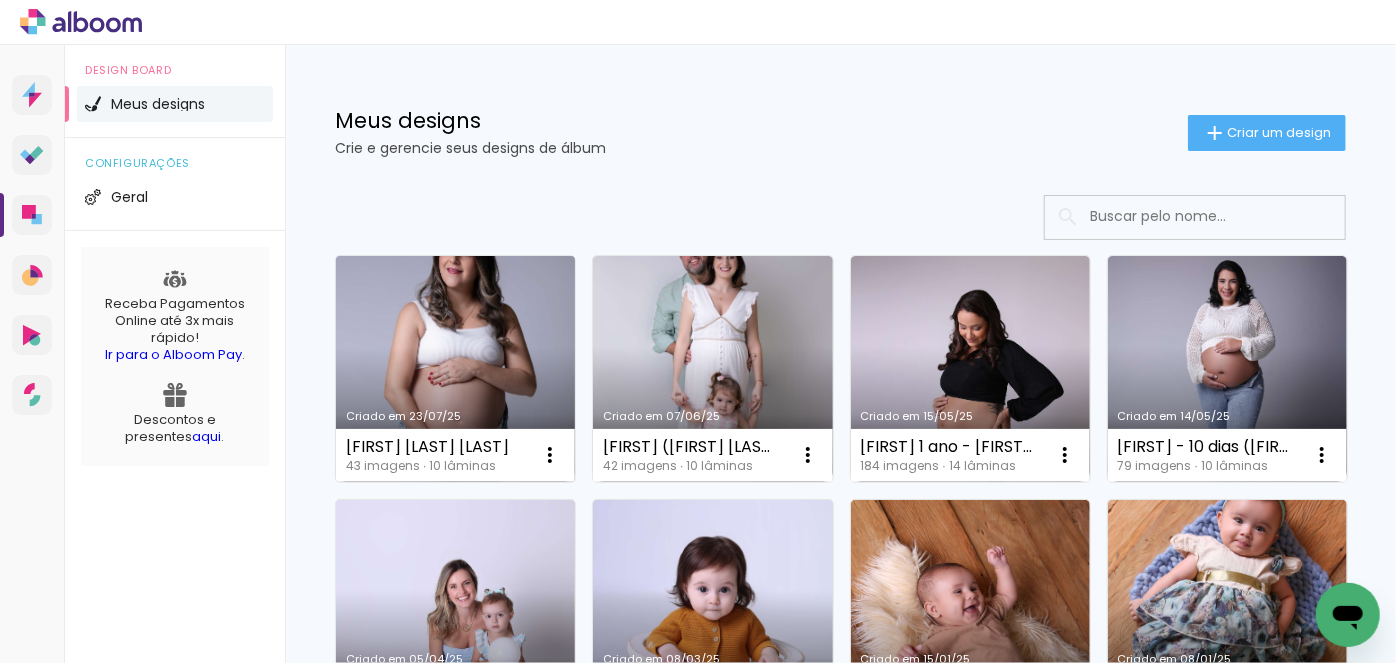 click on "Criado em 23/07/25" at bounding box center [455, 369] 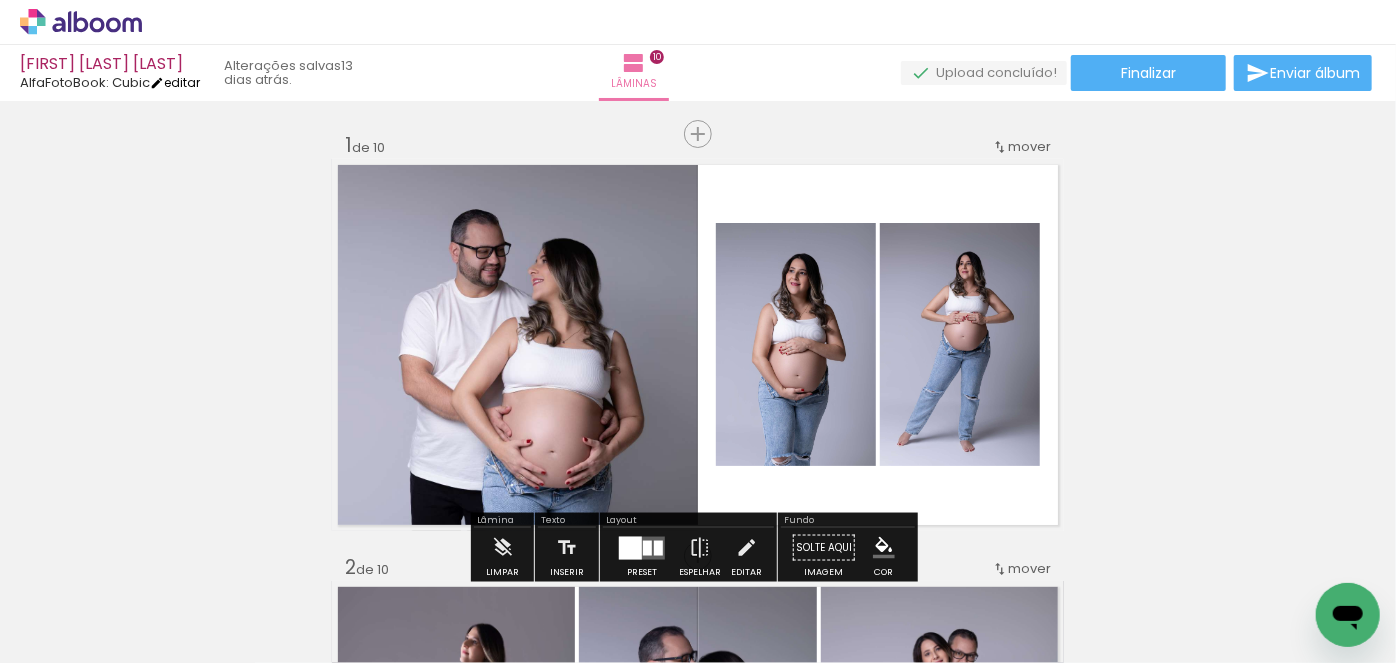 click on "editar" at bounding box center [175, 82] 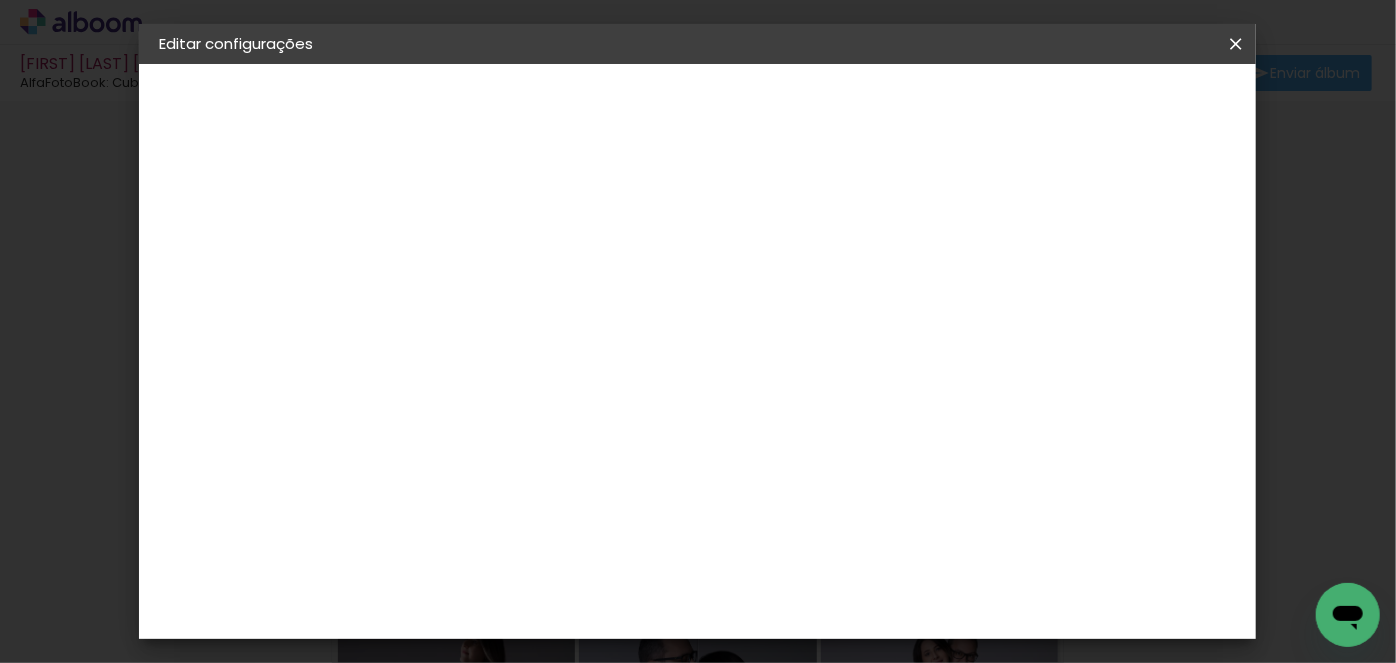 click at bounding box center (1236, 44) 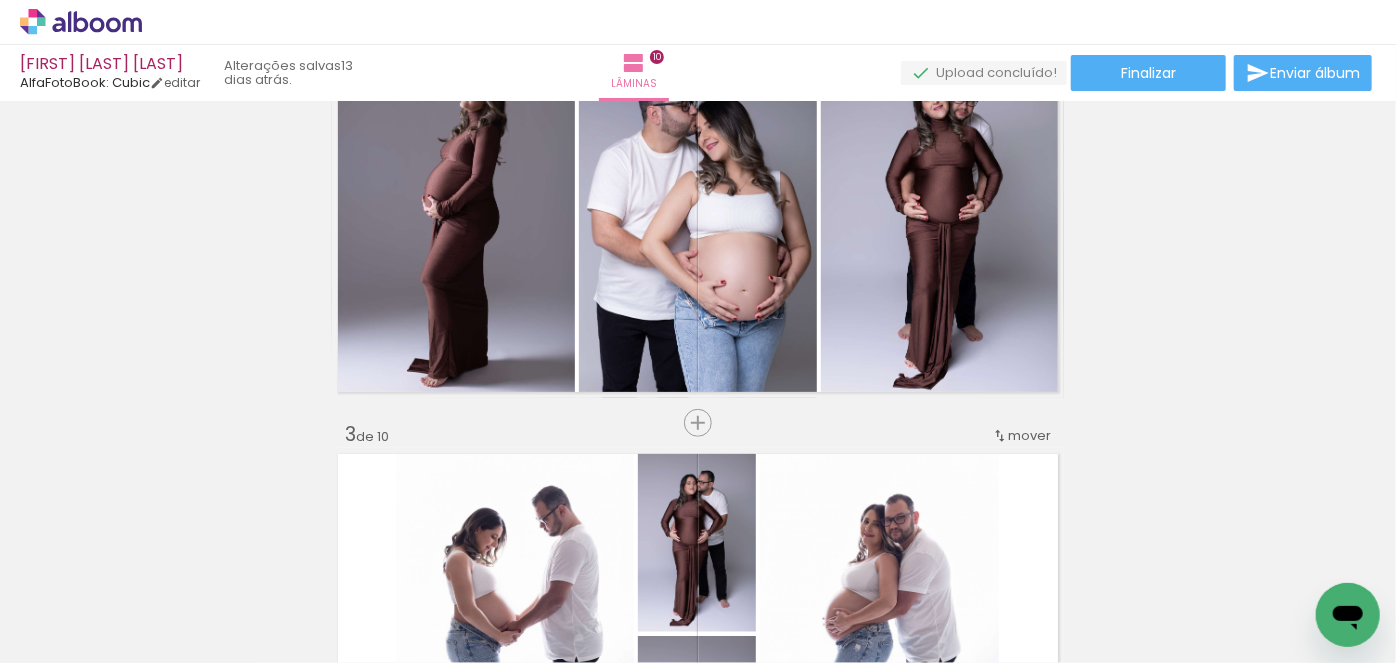 scroll, scrollTop: 0, scrollLeft: 0, axis: both 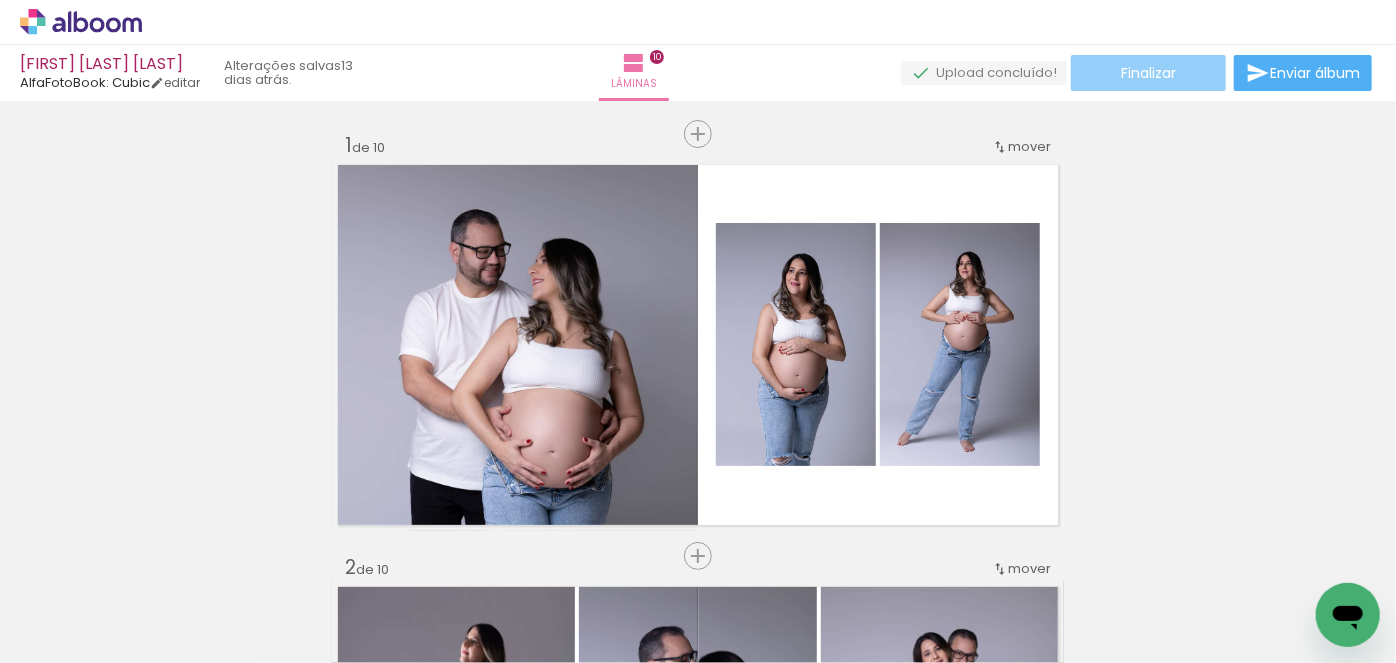 click on "Finalizar" 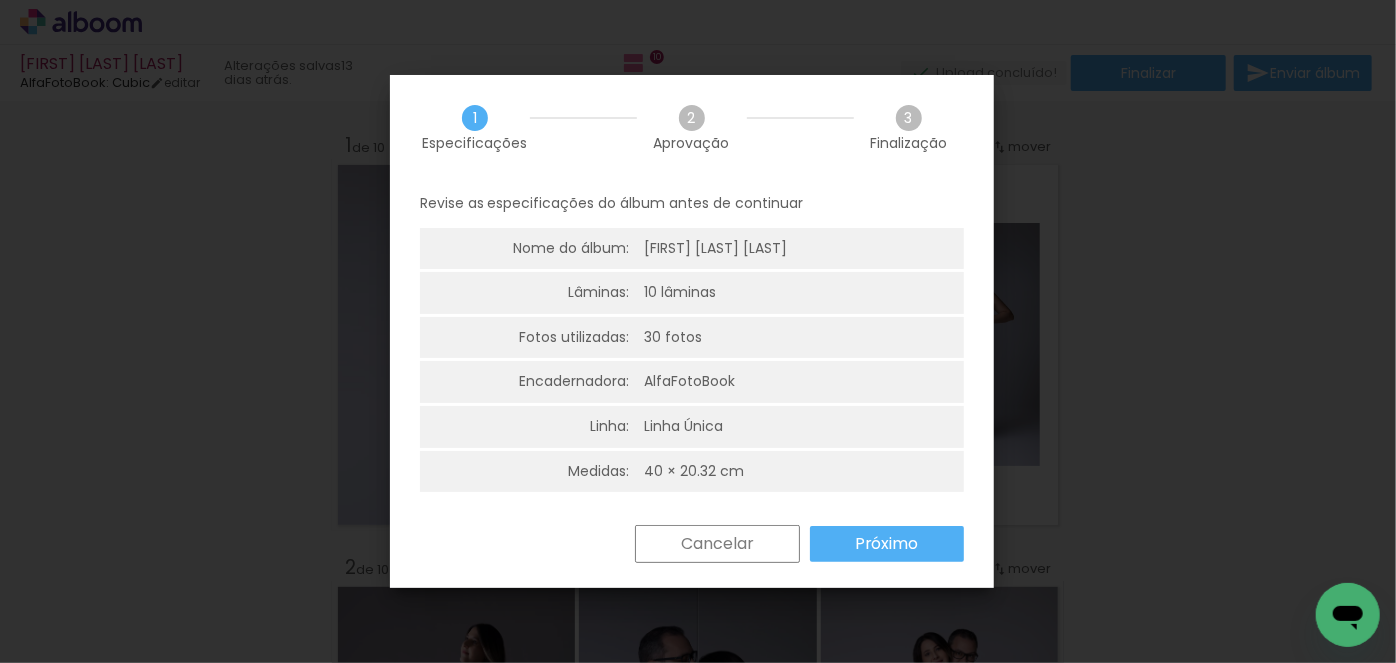 click on "Próximo" at bounding box center [0, 0] 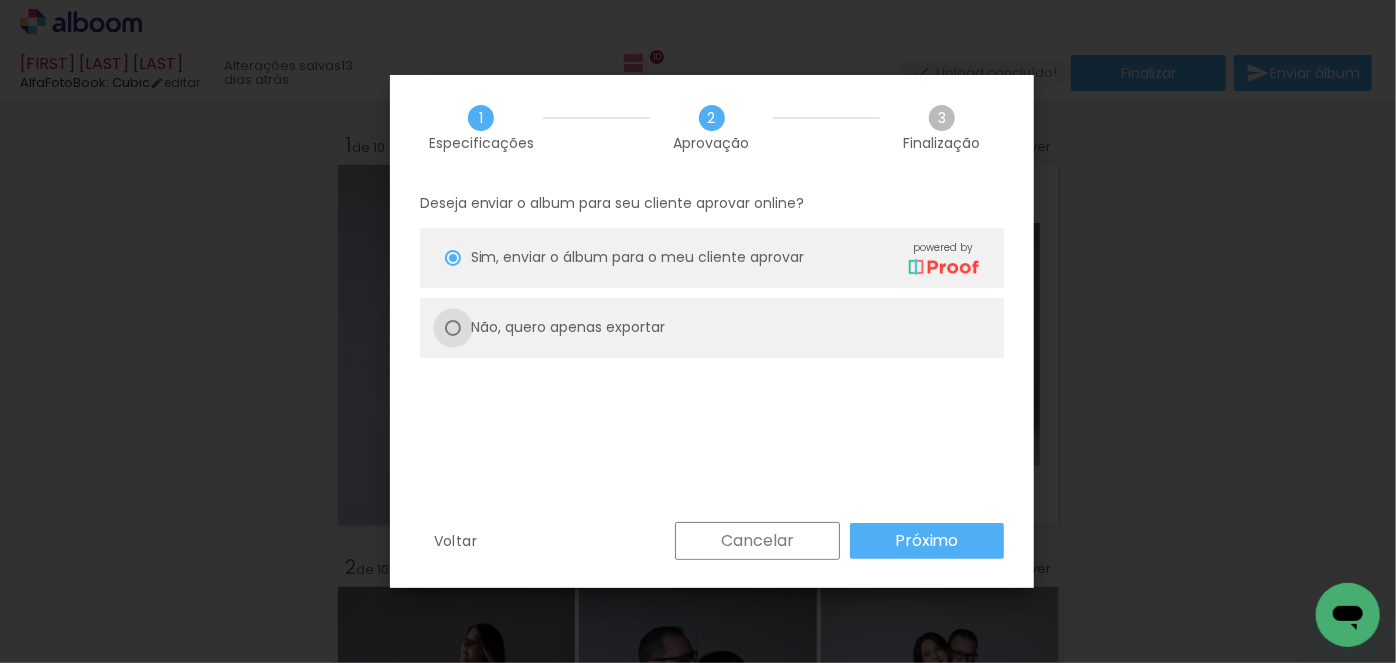 click at bounding box center [453, 258] 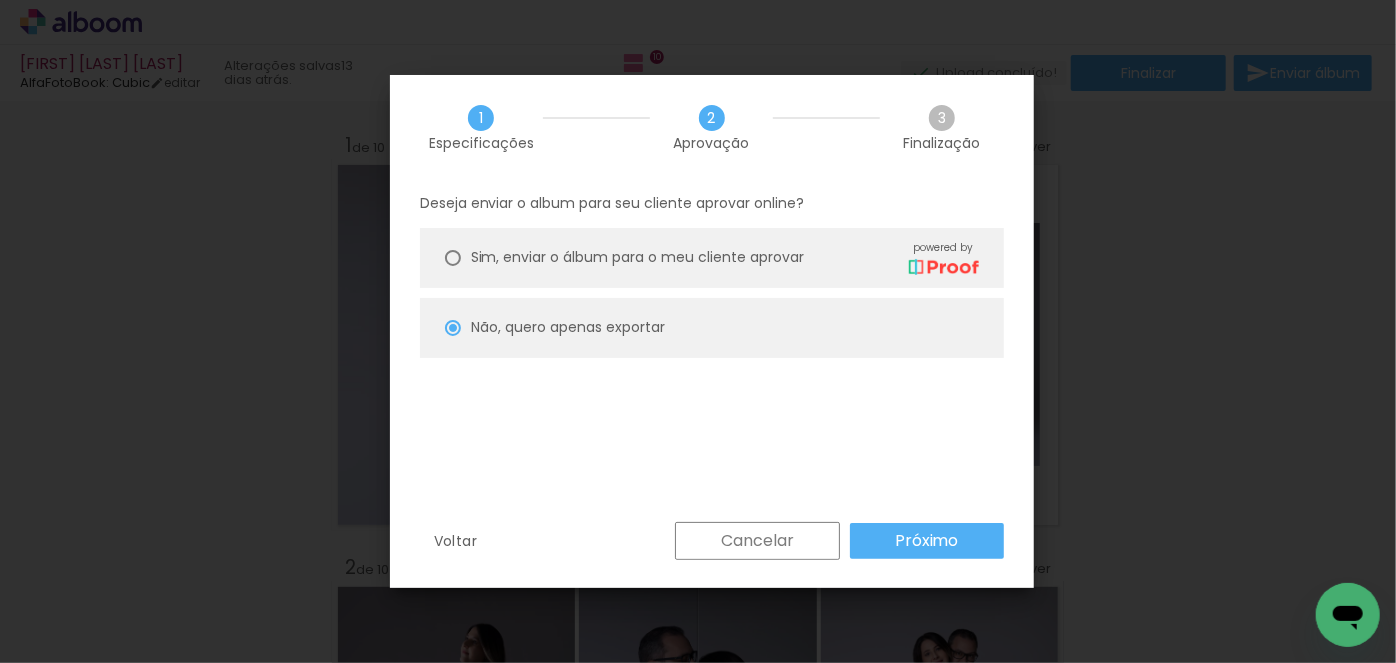 click on "Próximo" at bounding box center (927, 541) 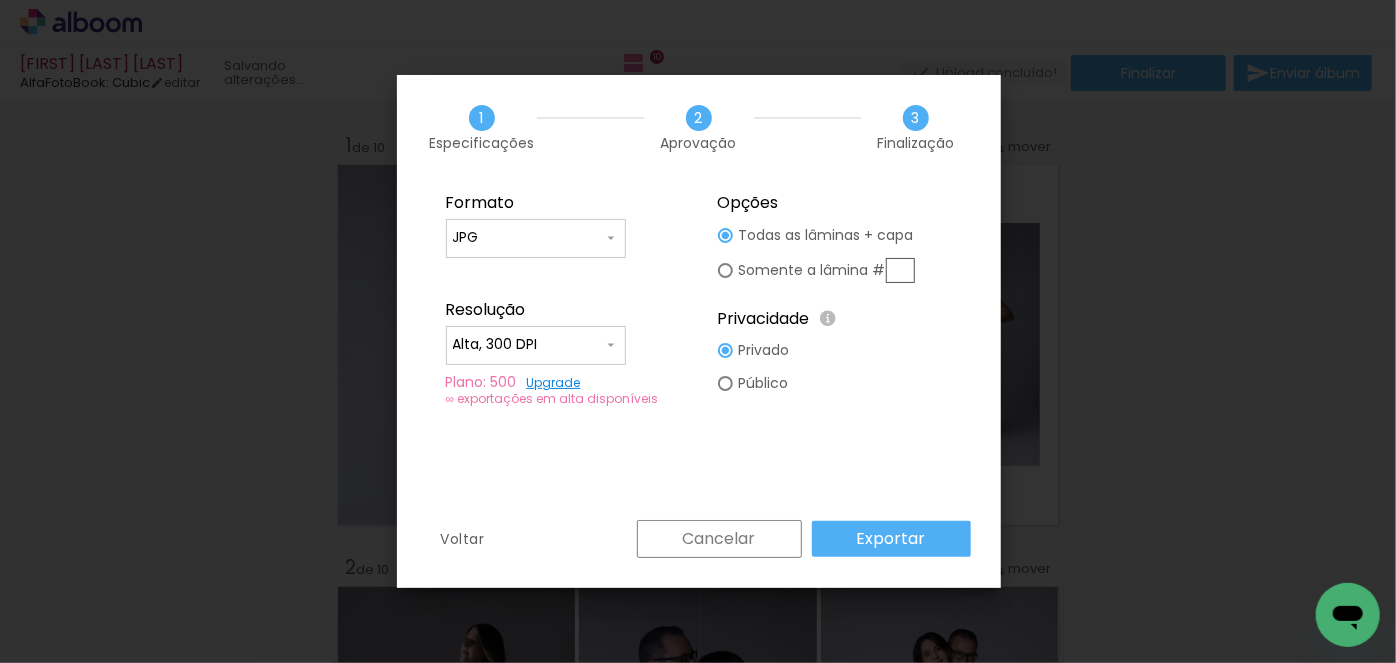 type on "Alta, 300 DPI" 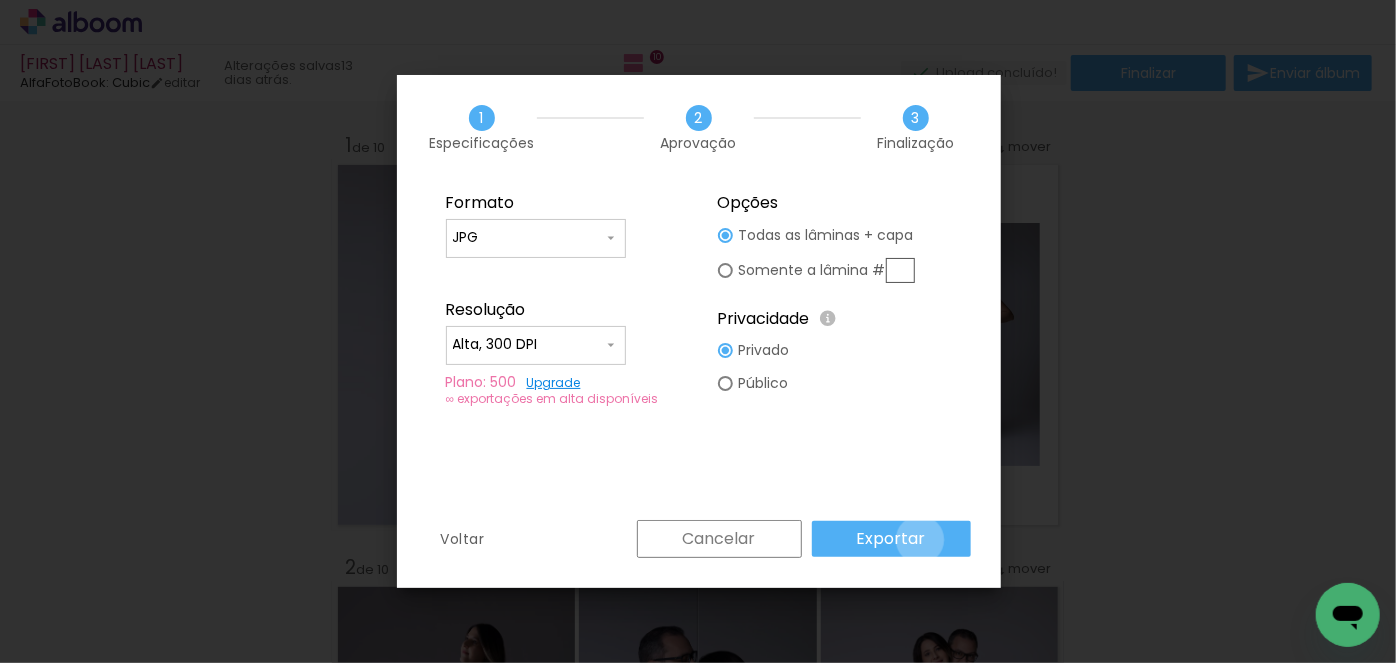 click on "Exportar" at bounding box center [0, 0] 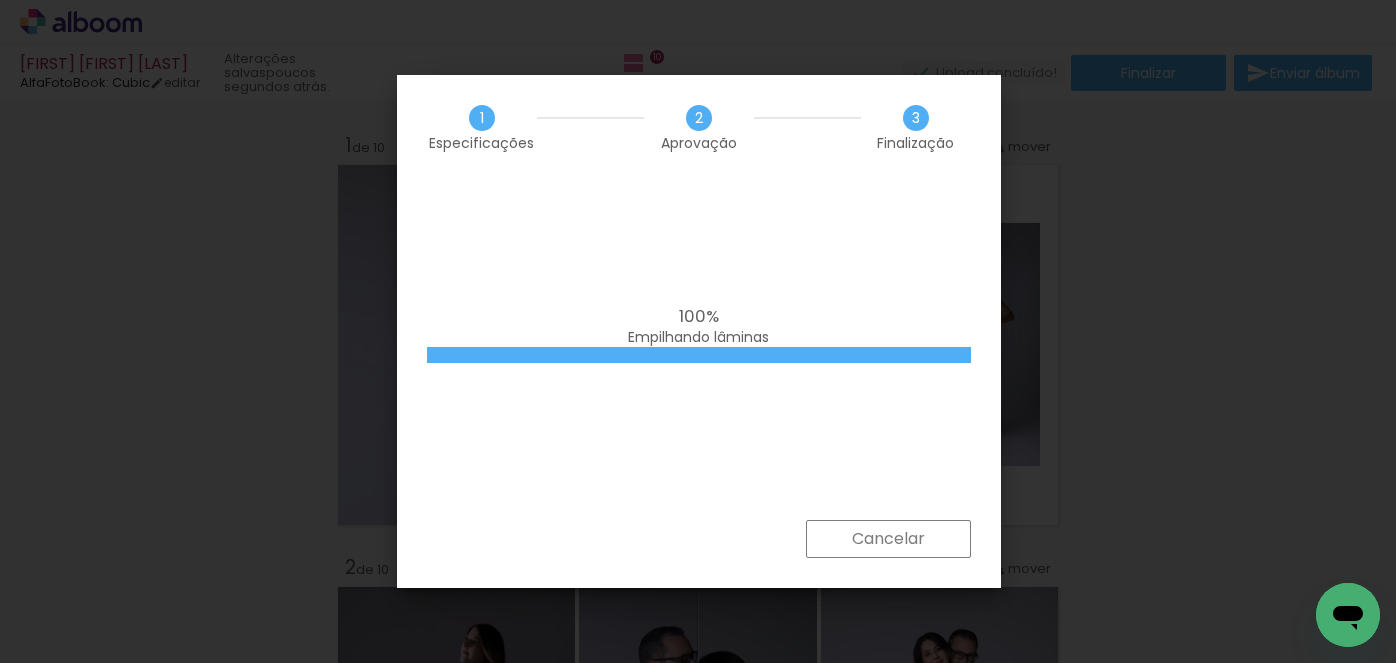 scroll, scrollTop: 0, scrollLeft: 0, axis: both 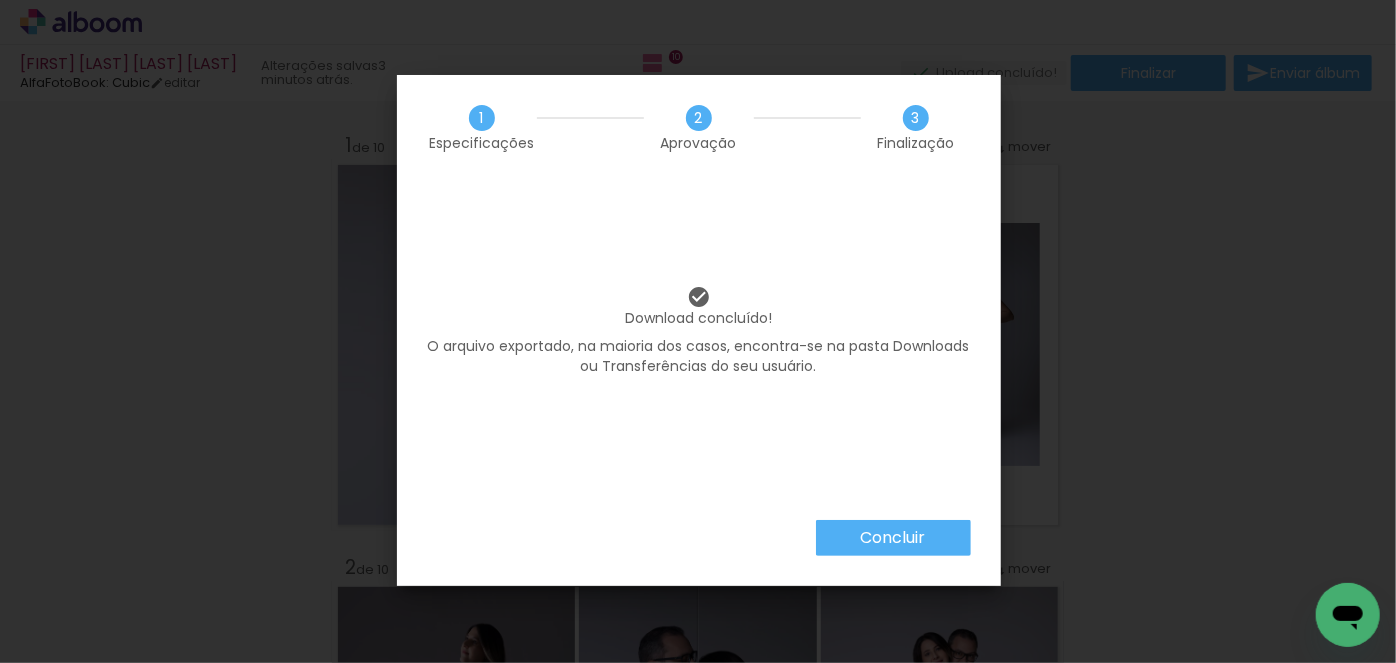 click on "Concluir" at bounding box center [0, 0] 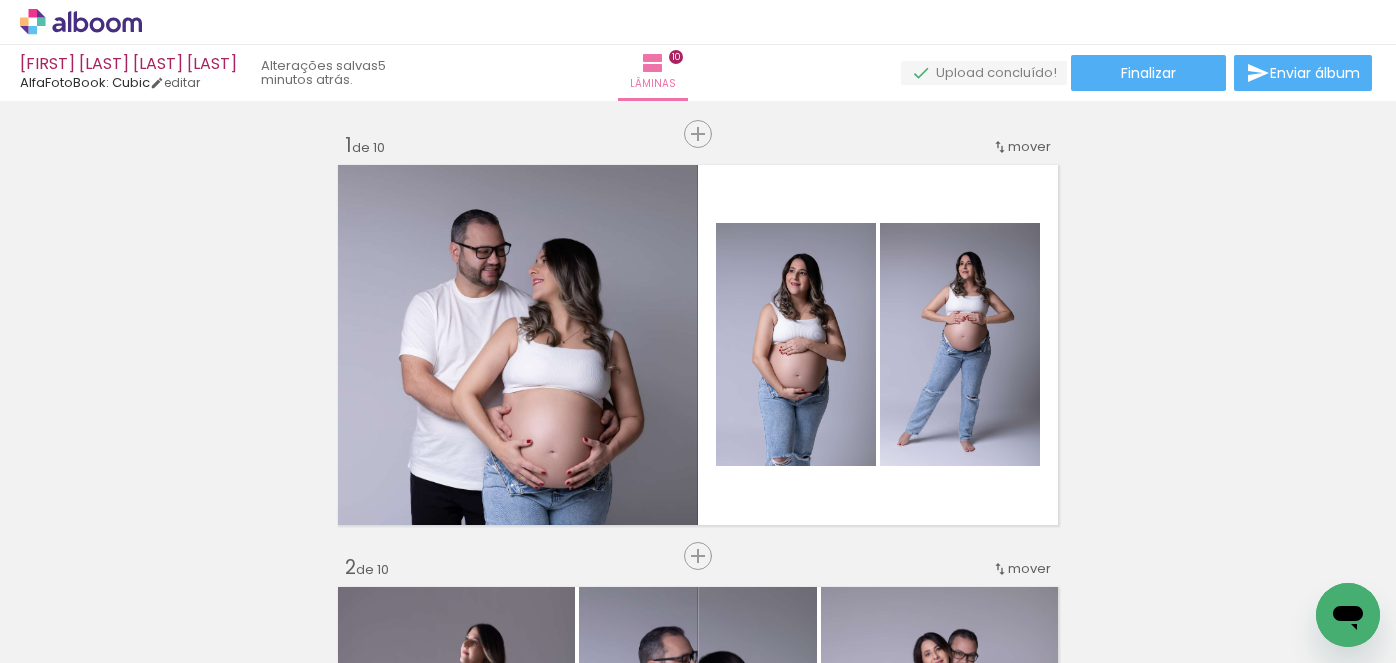 scroll, scrollTop: 0, scrollLeft: 0, axis: both 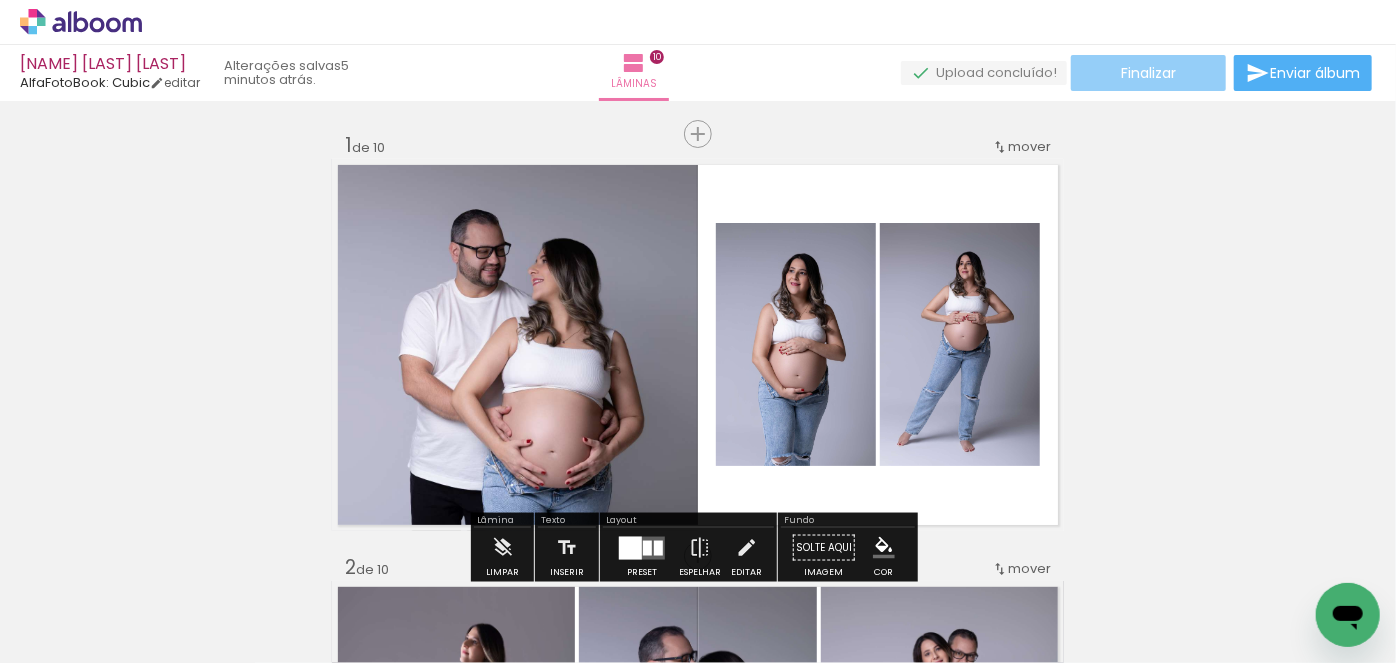 click on "Finalizar" 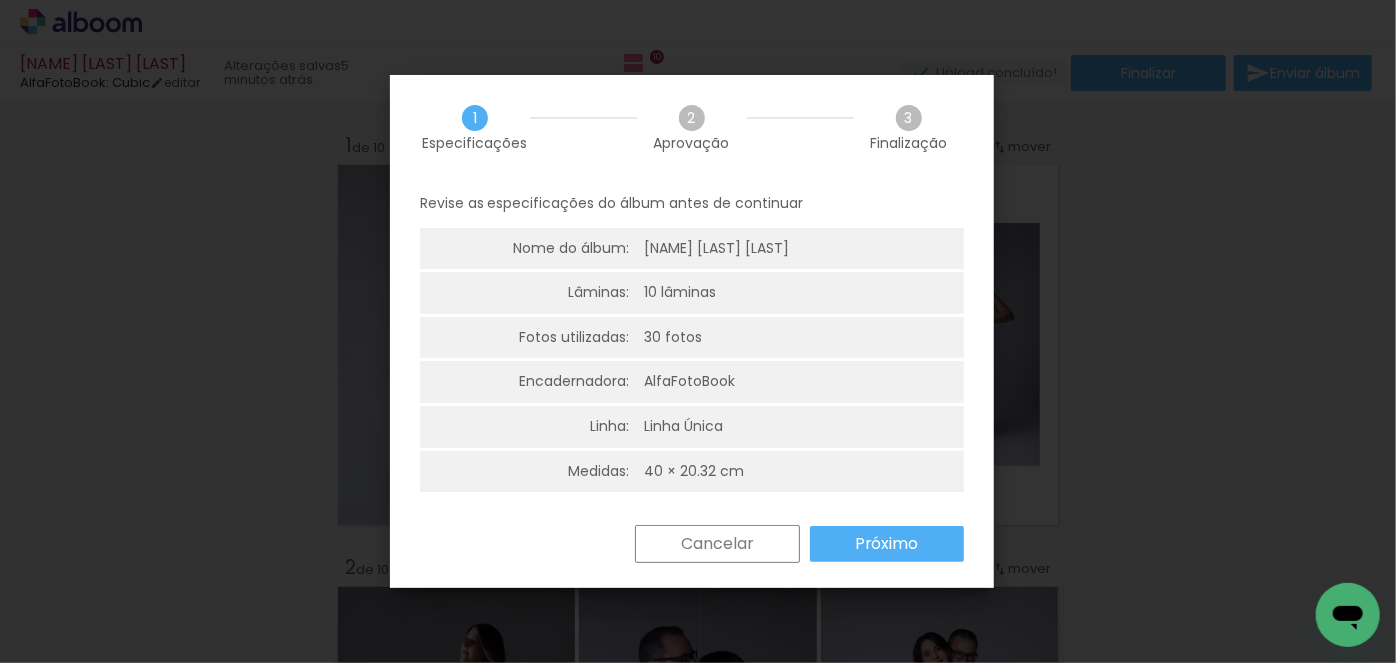 click on "Próximo" at bounding box center (0, 0) 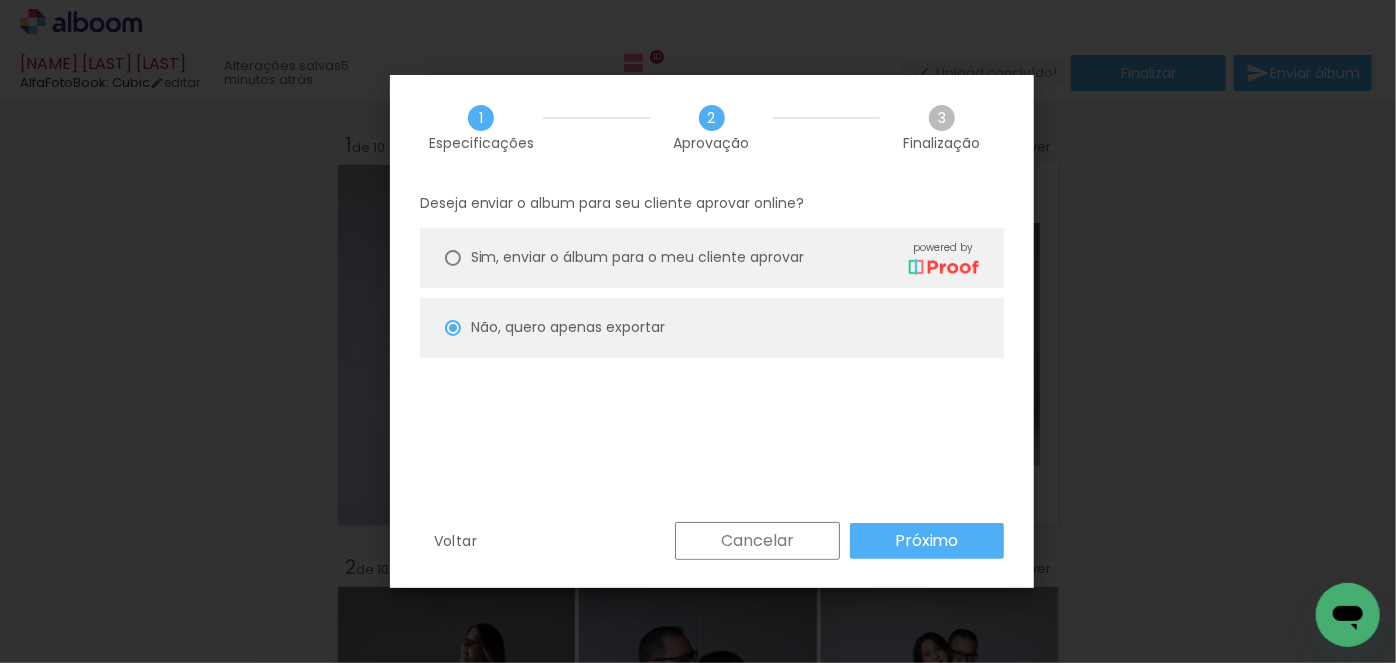 click on "Próximo" at bounding box center [0, 0] 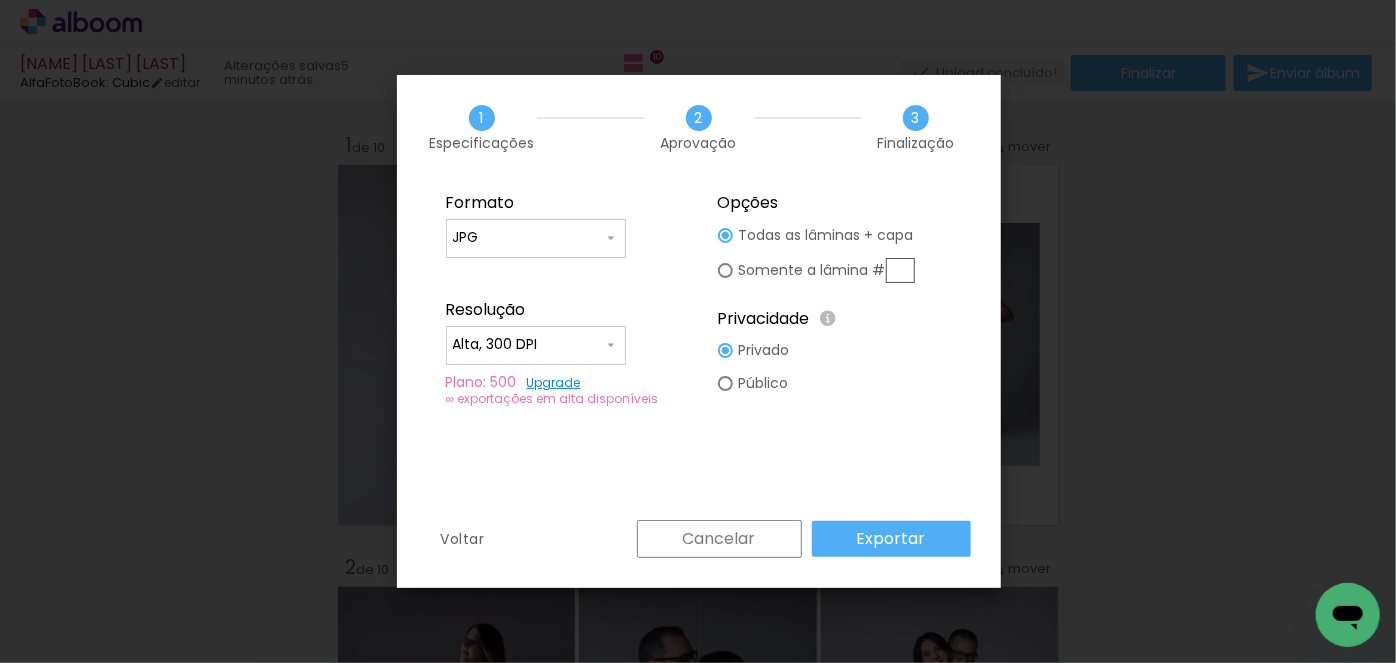 click on "Exportar" at bounding box center (0, 0) 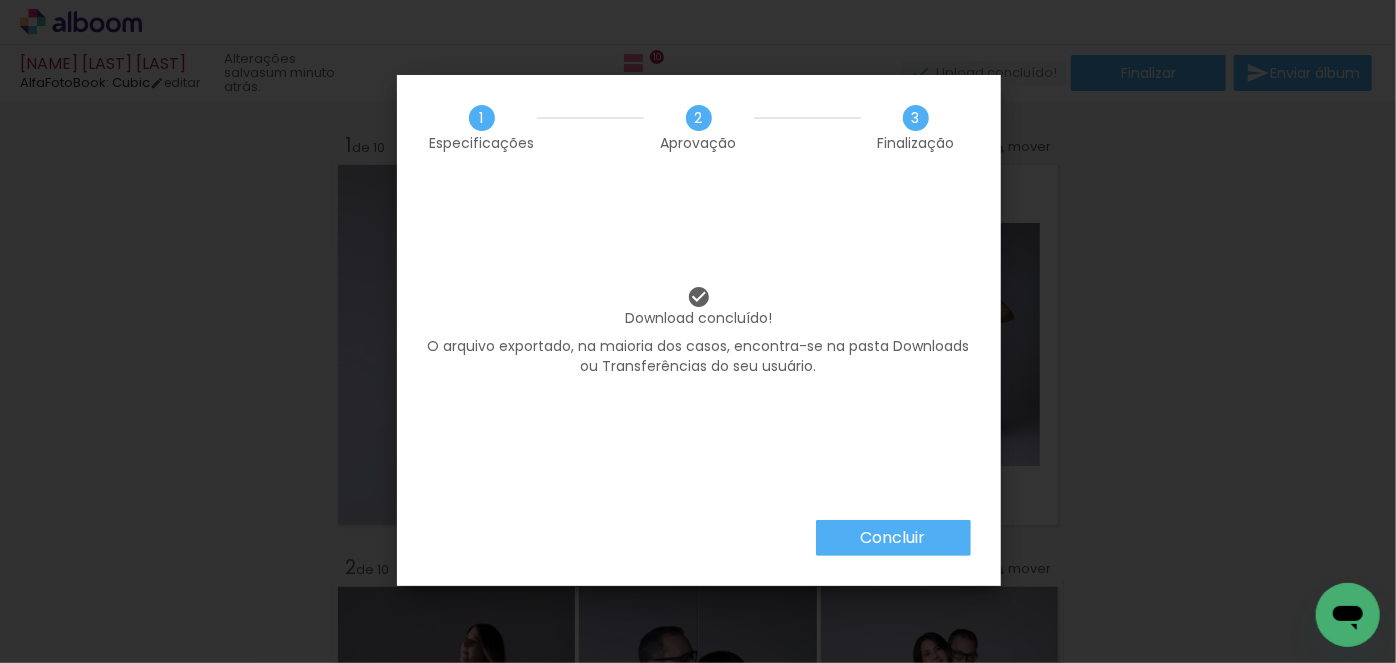 click on "Concluir" at bounding box center (893, 538) 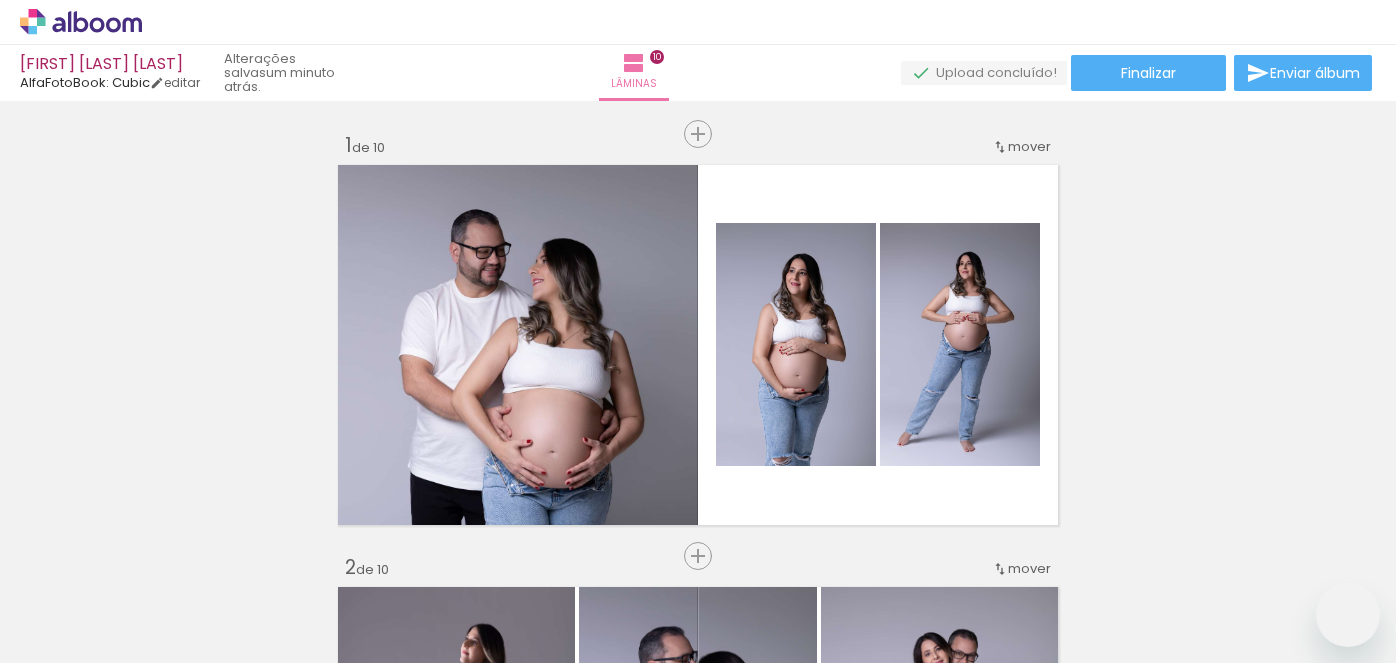 scroll, scrollTop: 0, scrollLeft: 0, axis: both 